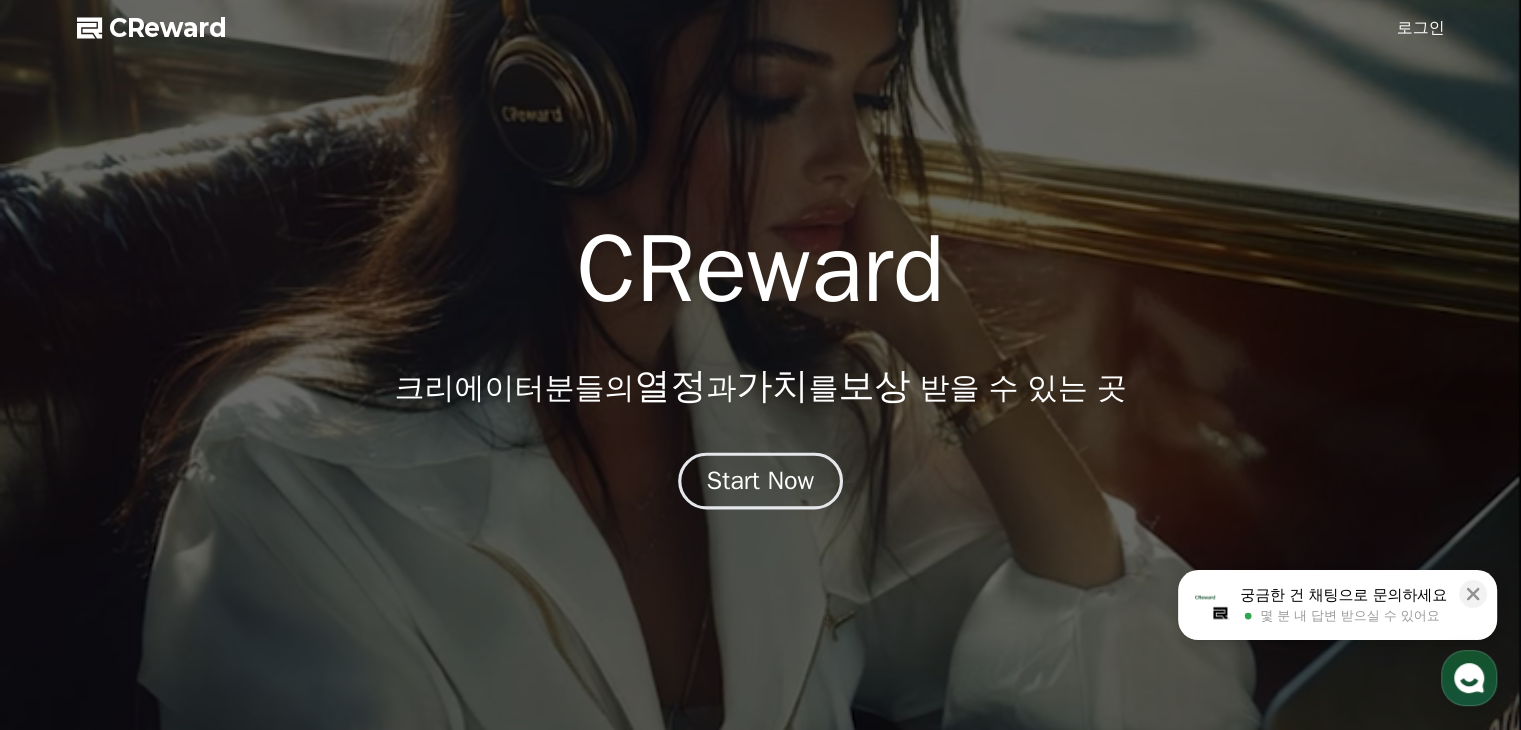 scroll, scrollTop: 0, scrollLeft: 0, axis: both 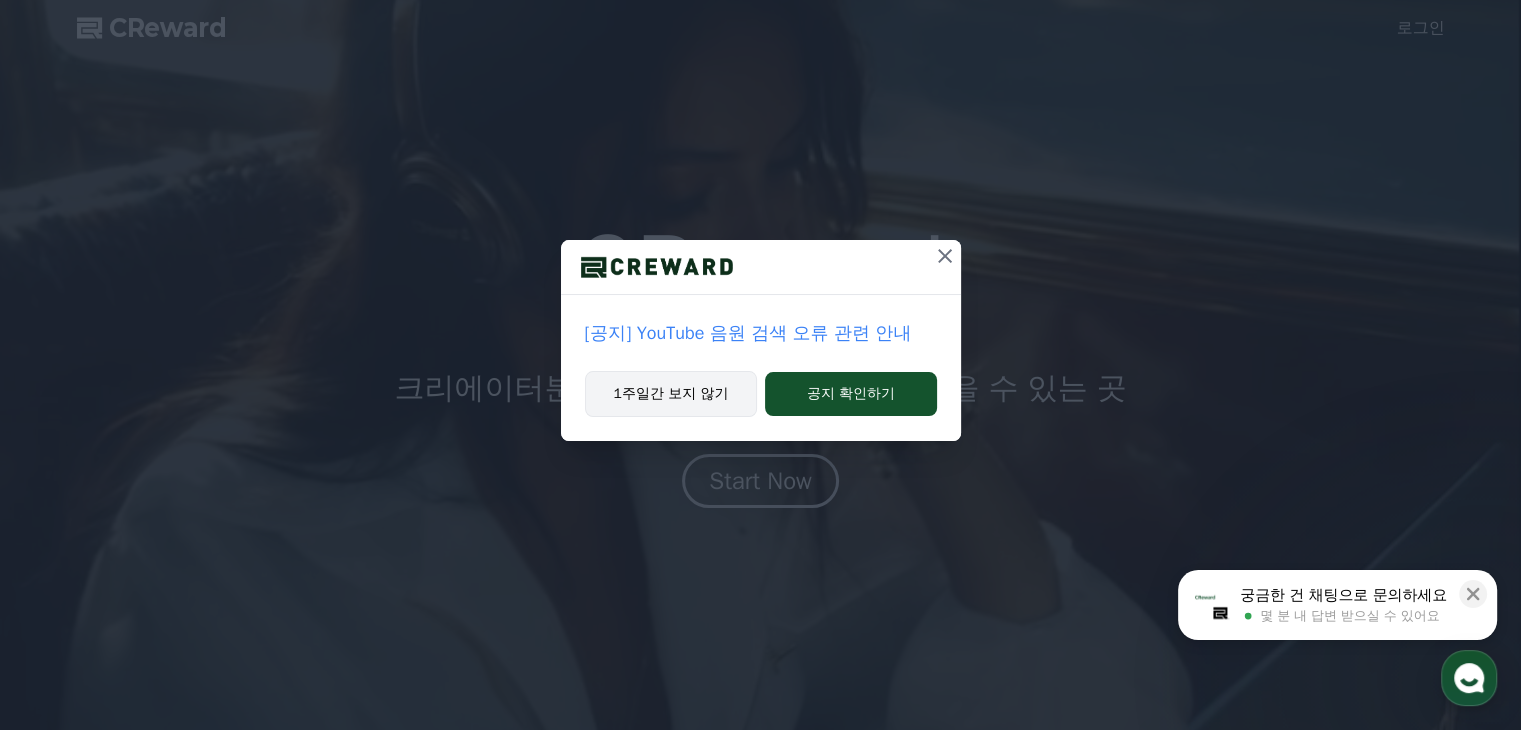 click on "1주일간 보지 않기" at bounding box center [671, 394] 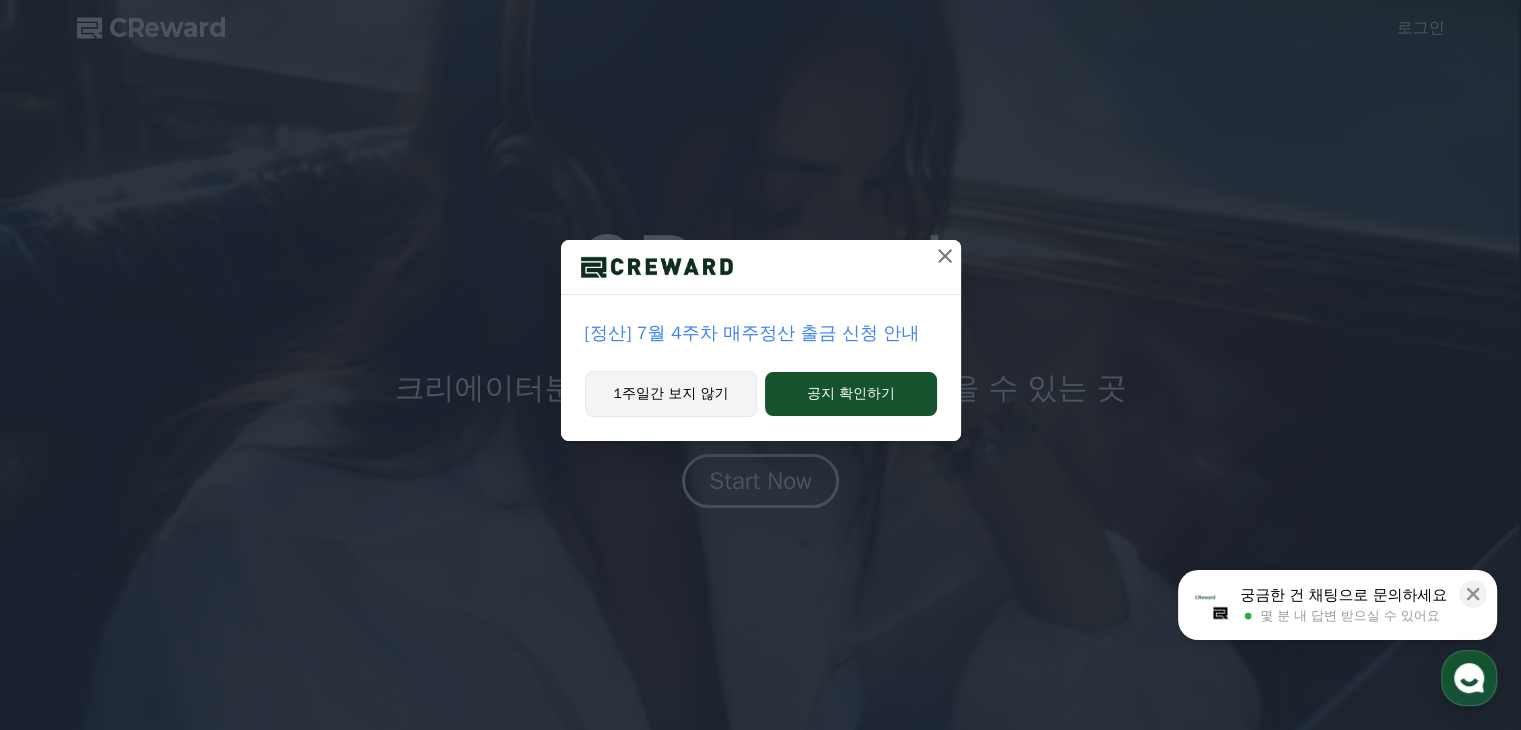 click on "1주일간 보지 않기" at bounding box center (671, 394) 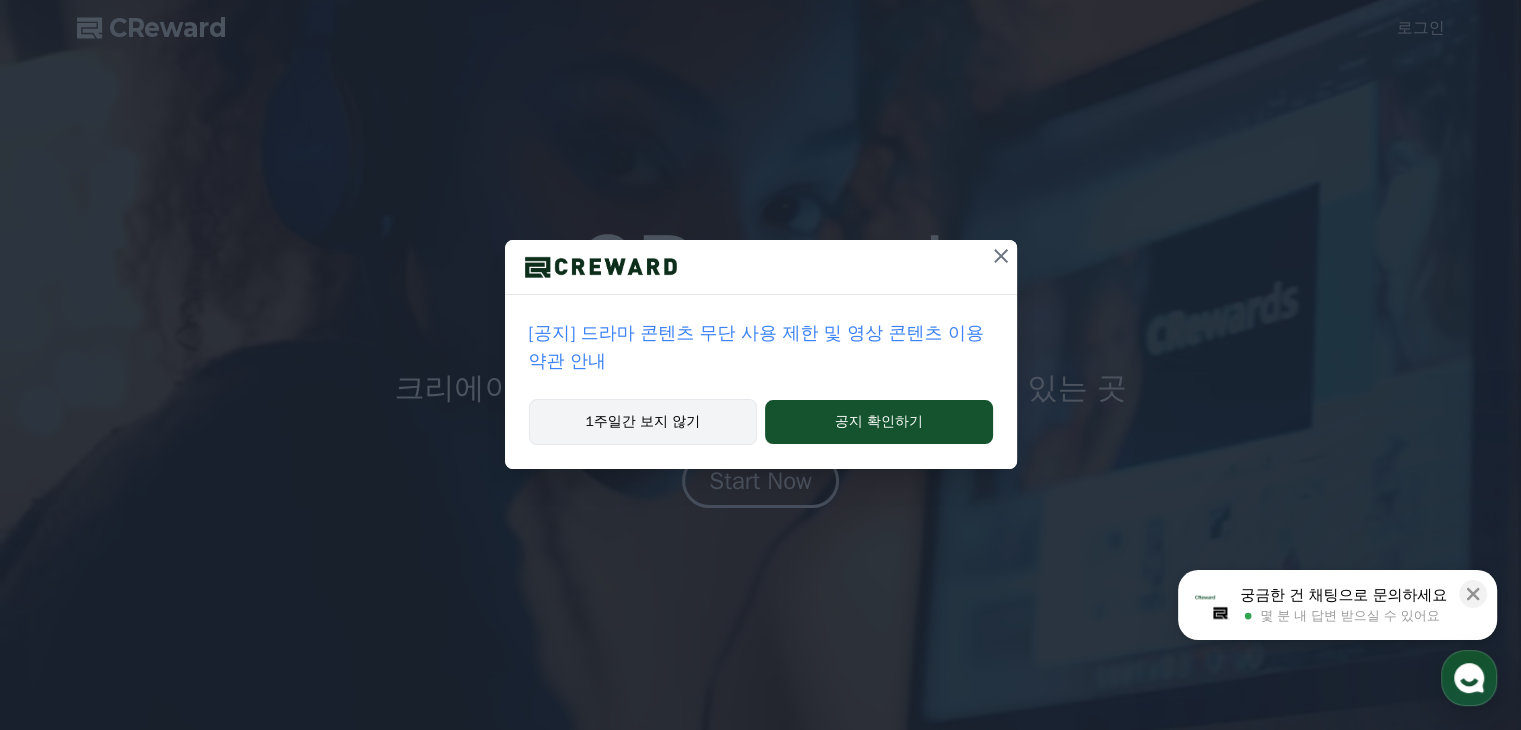 click on "1주일간 보지 않기" at bounding box center [643, 422] 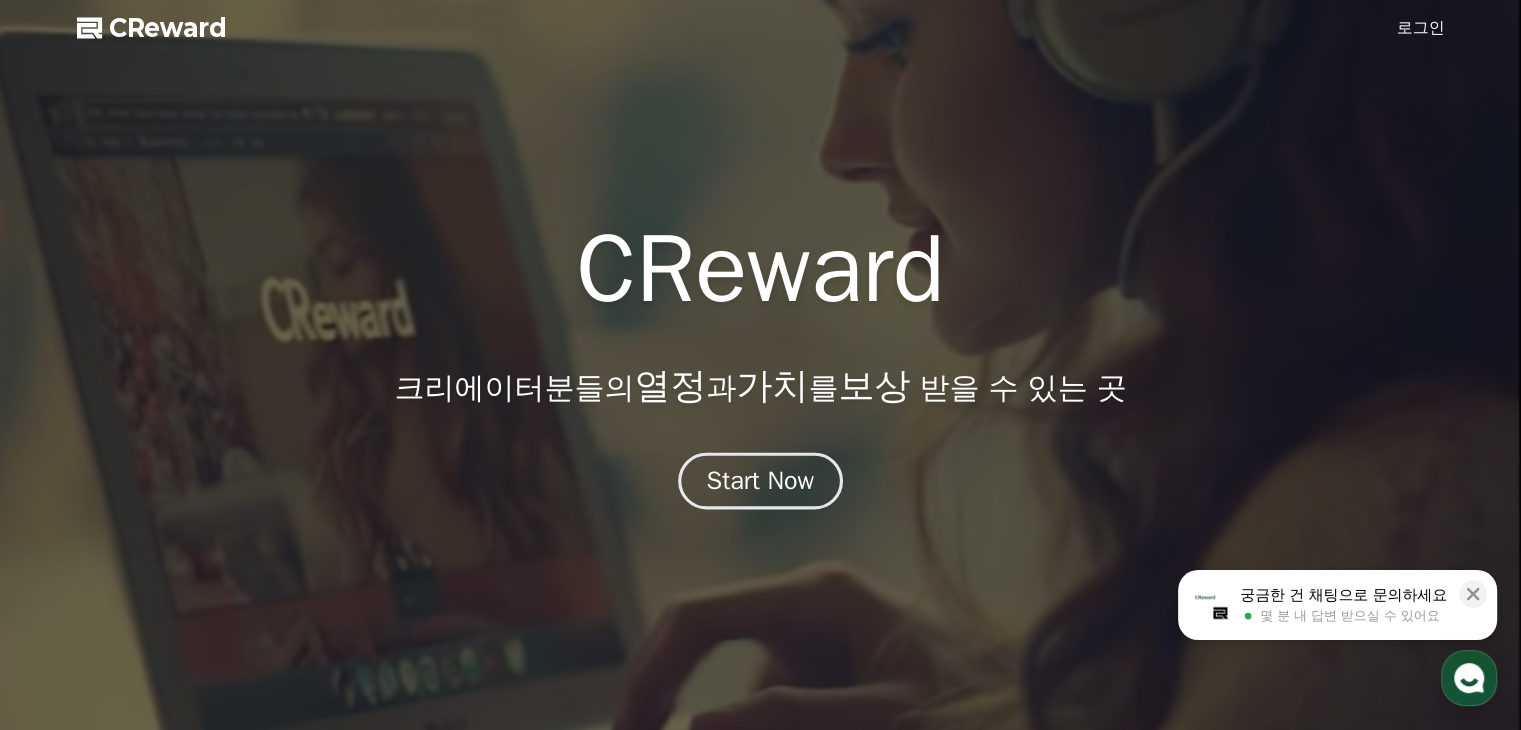 click on "Start Now" at bounding box center (761, 481) 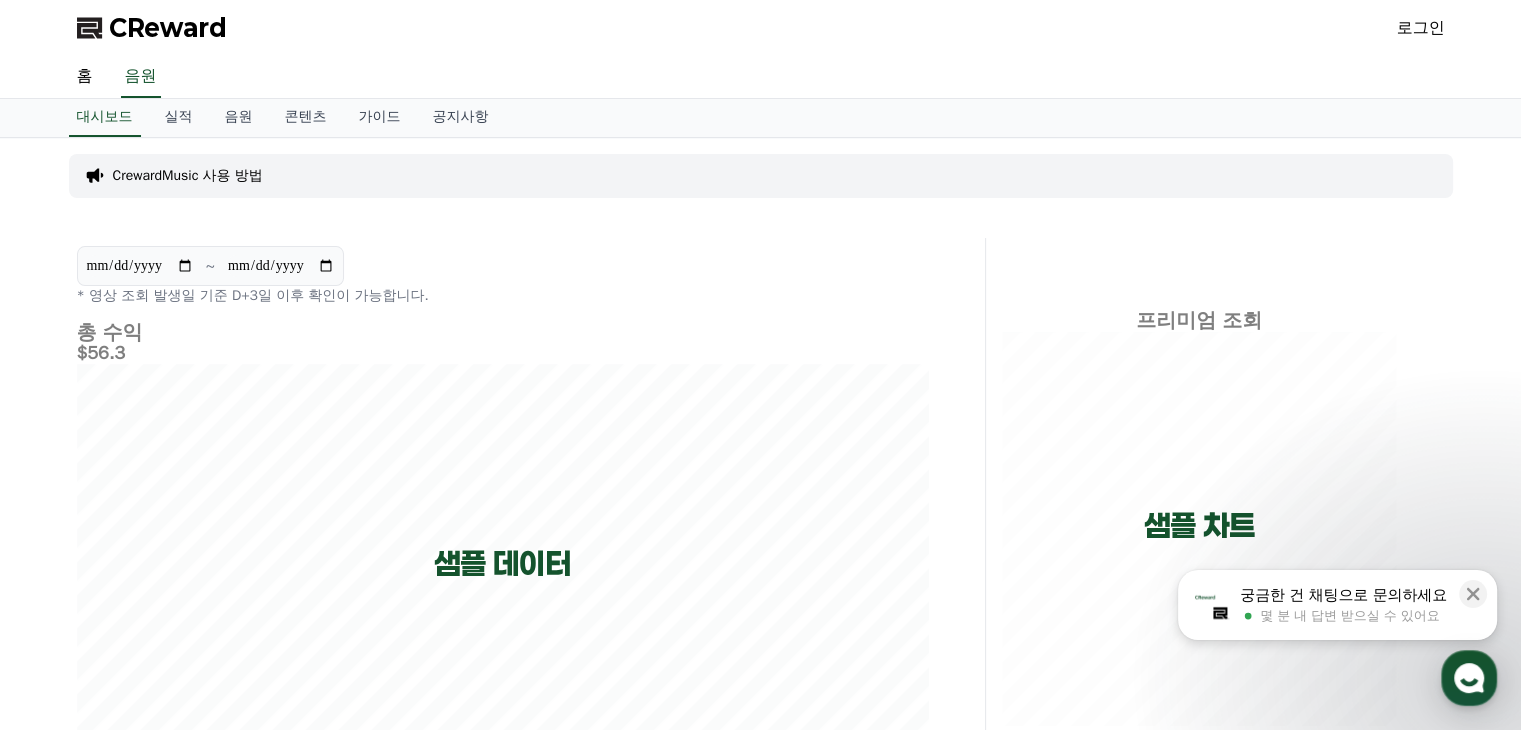 click on "로그인" at bounding box center [1421, 28] 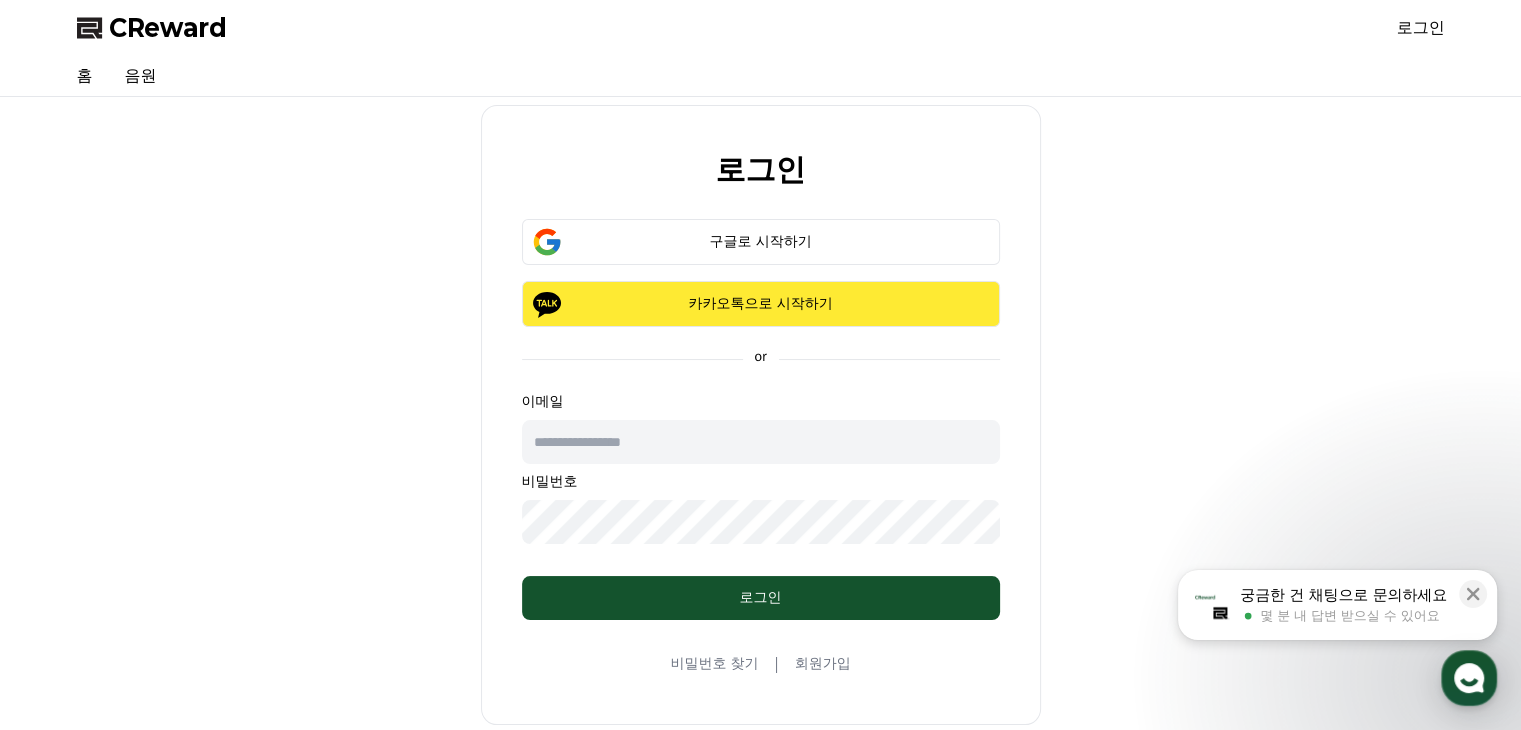click on "카카오톡으로 시작하기" at bounding box center [761, 304] 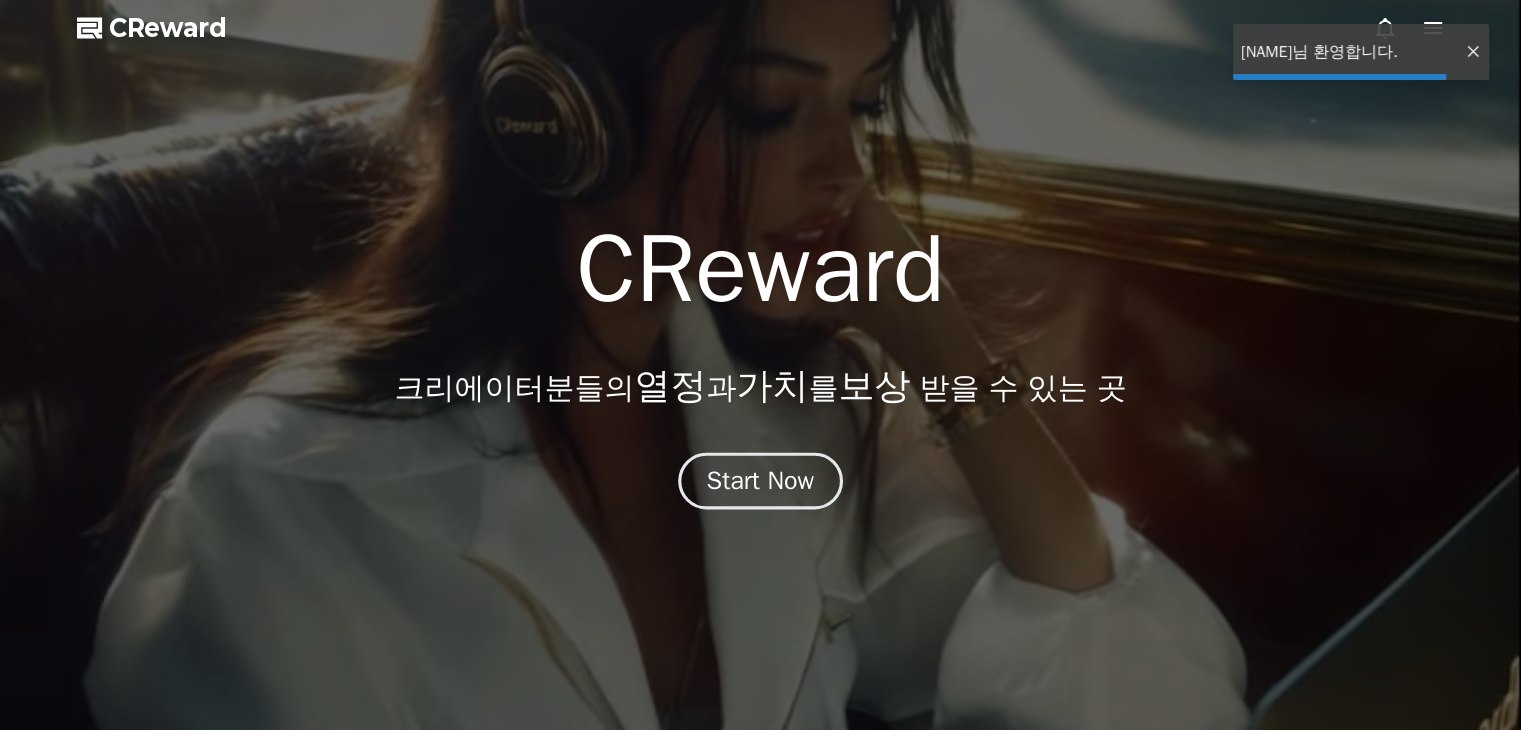 scroll, scrollTop: 0, scrollLeft: 0, axis: both 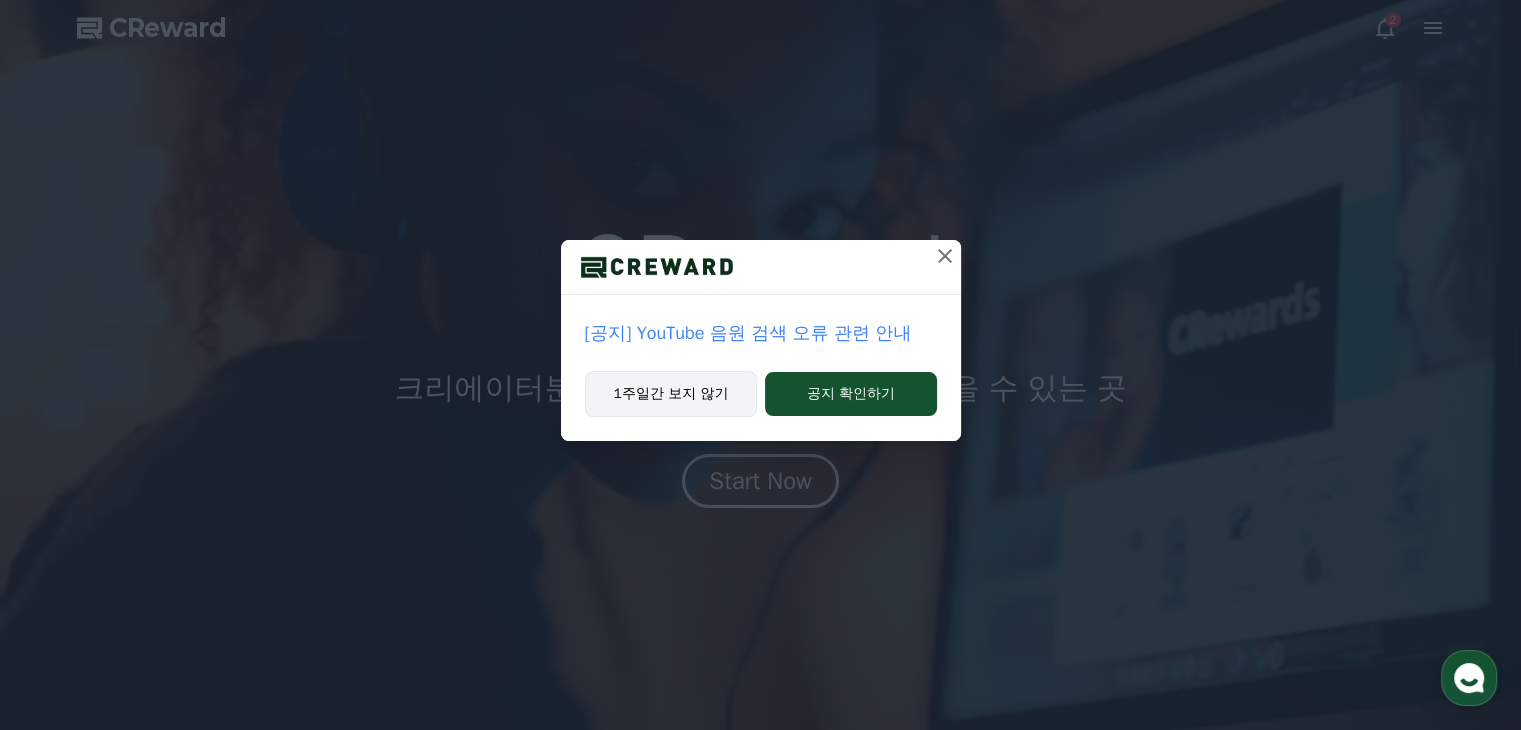 click on "1주일간 보지 않기" at bounding box center [671, 394] 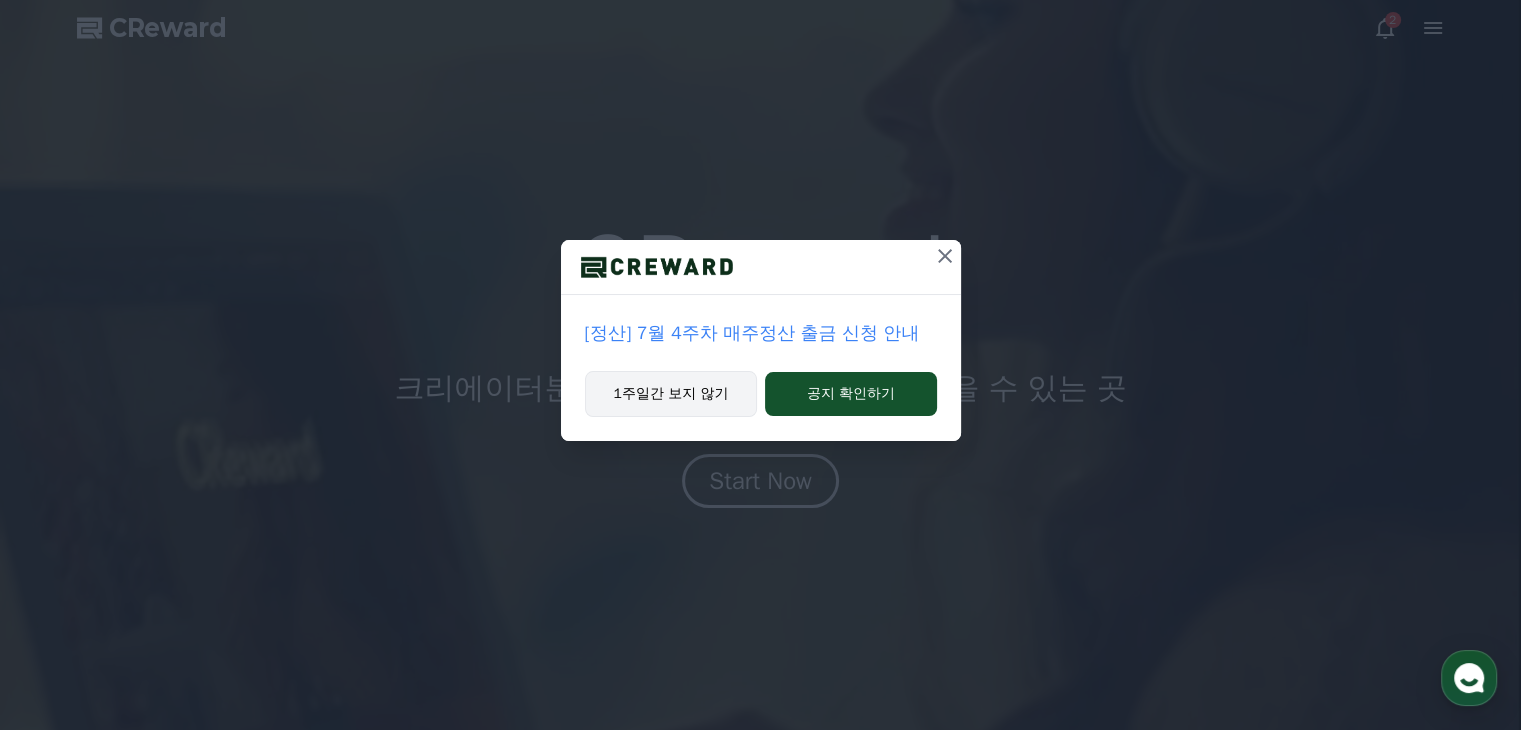 click on "1주일간 보지 않기" at bounding box center (671, 394) 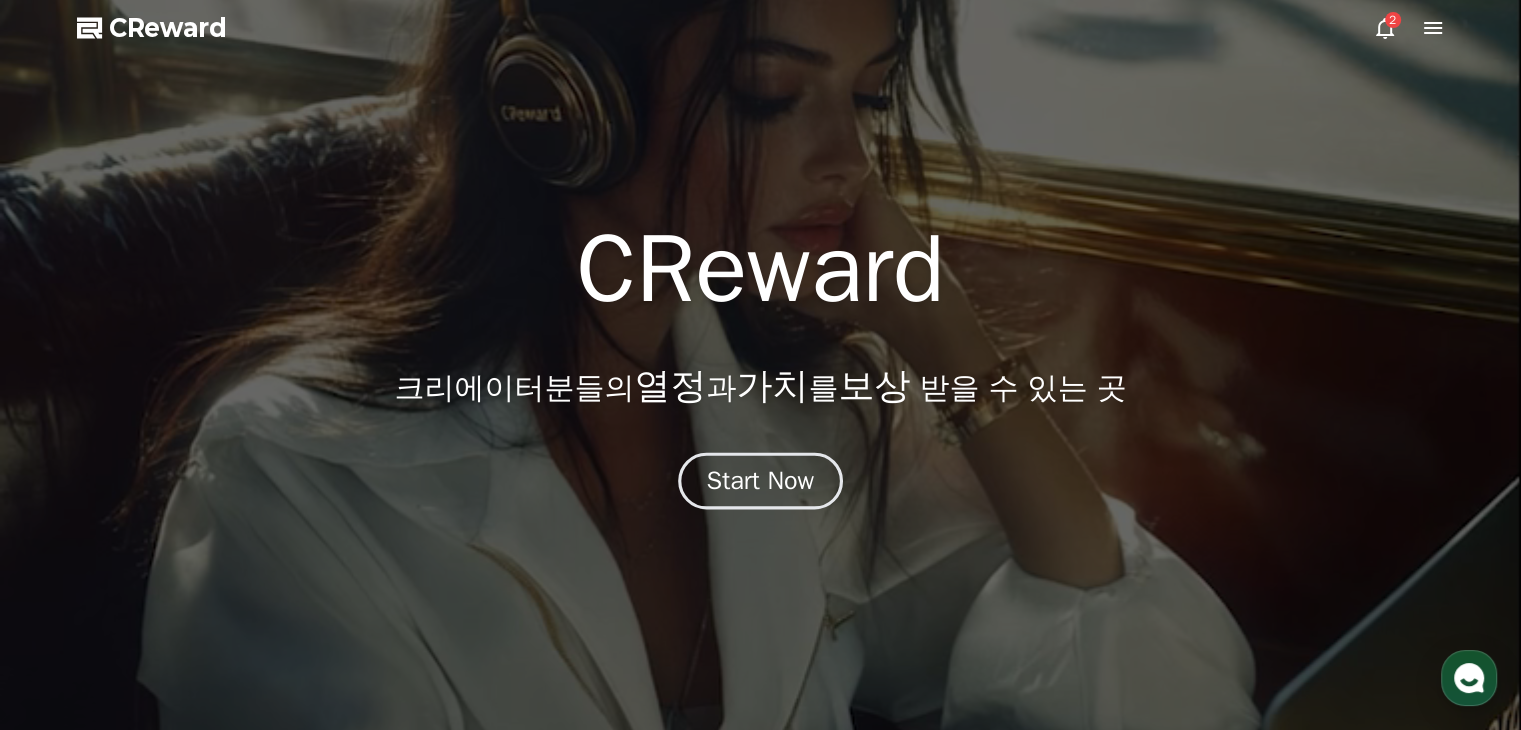 click on "Start Now" at bounding box center [761, 481] 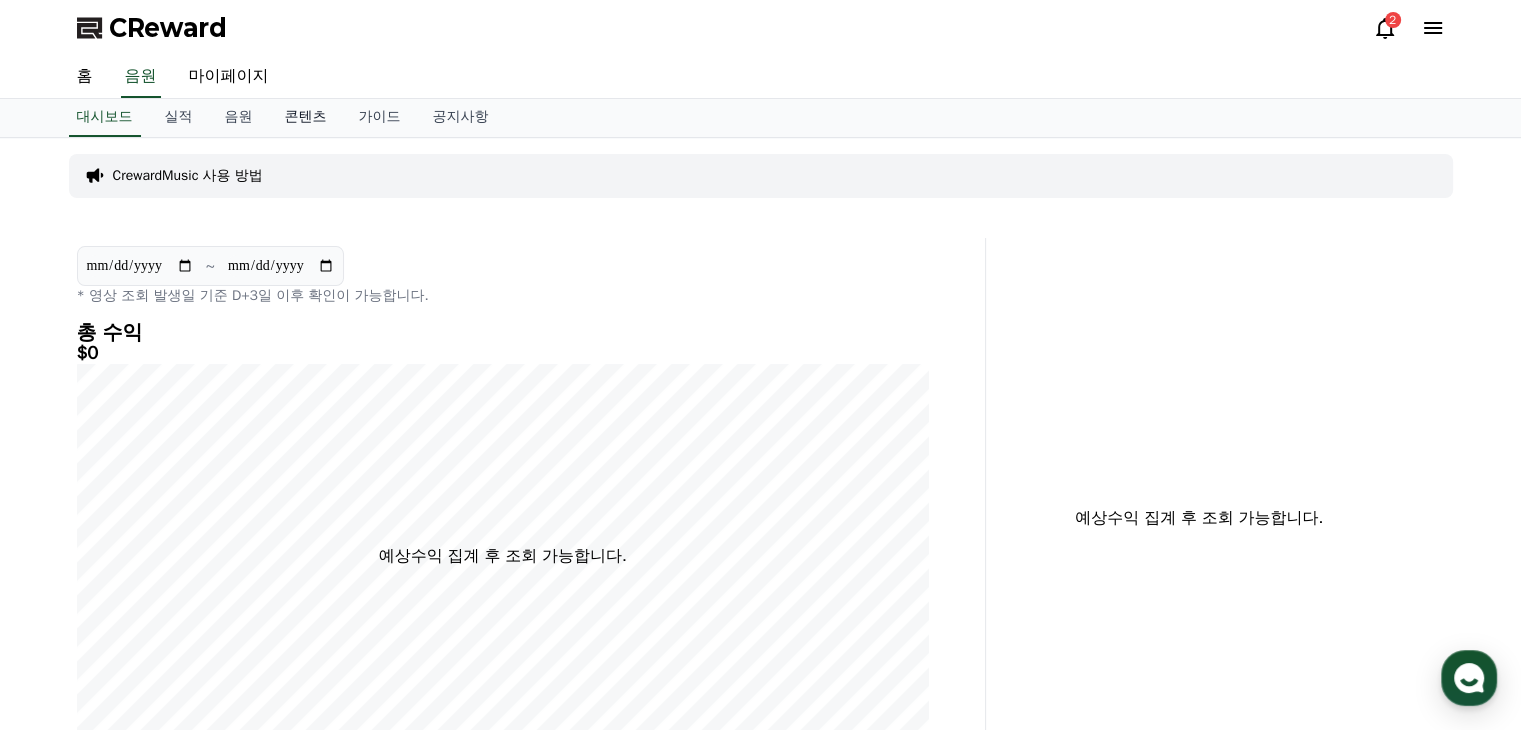 click on "콘텐츠" at bounding box center [306, 118] 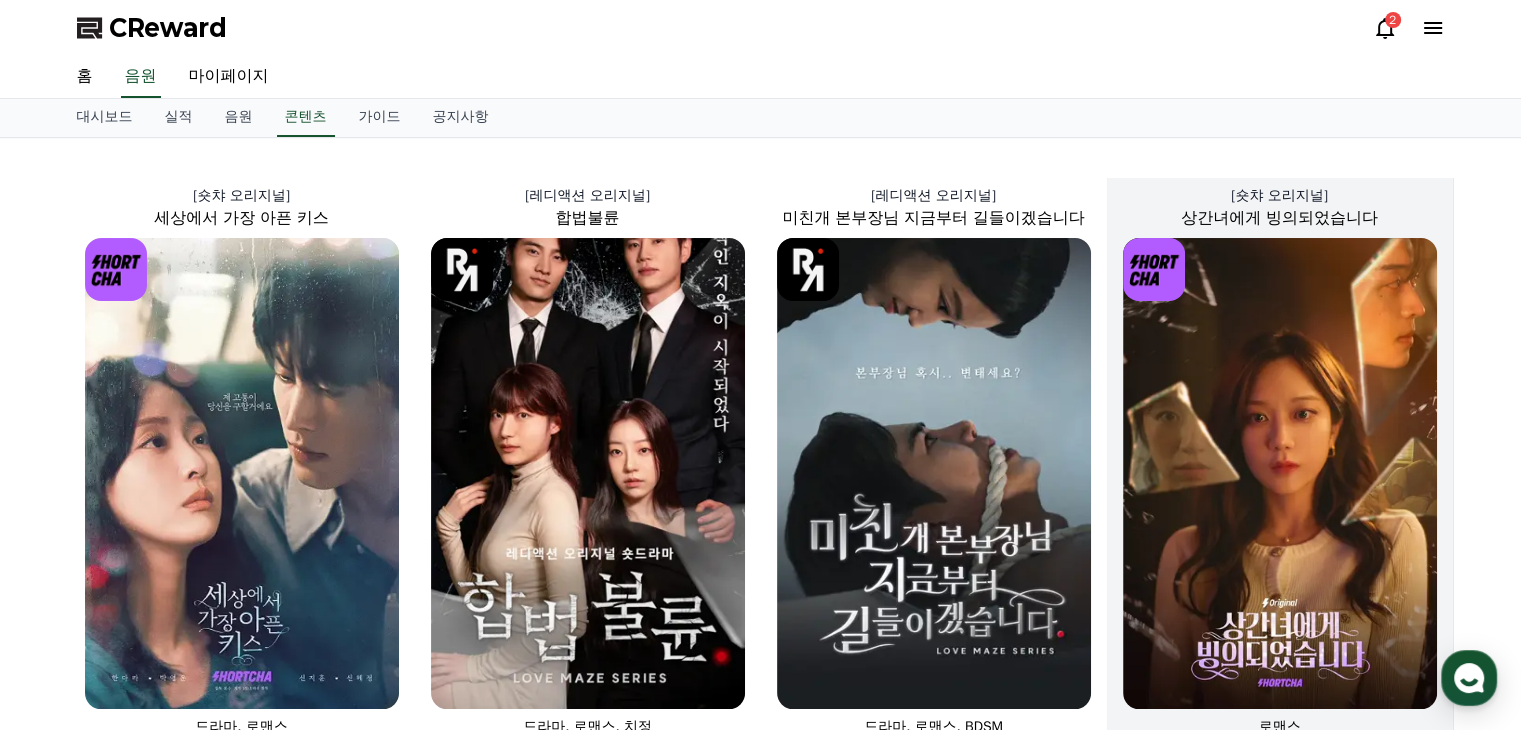click at bounding box center [1280, 473] 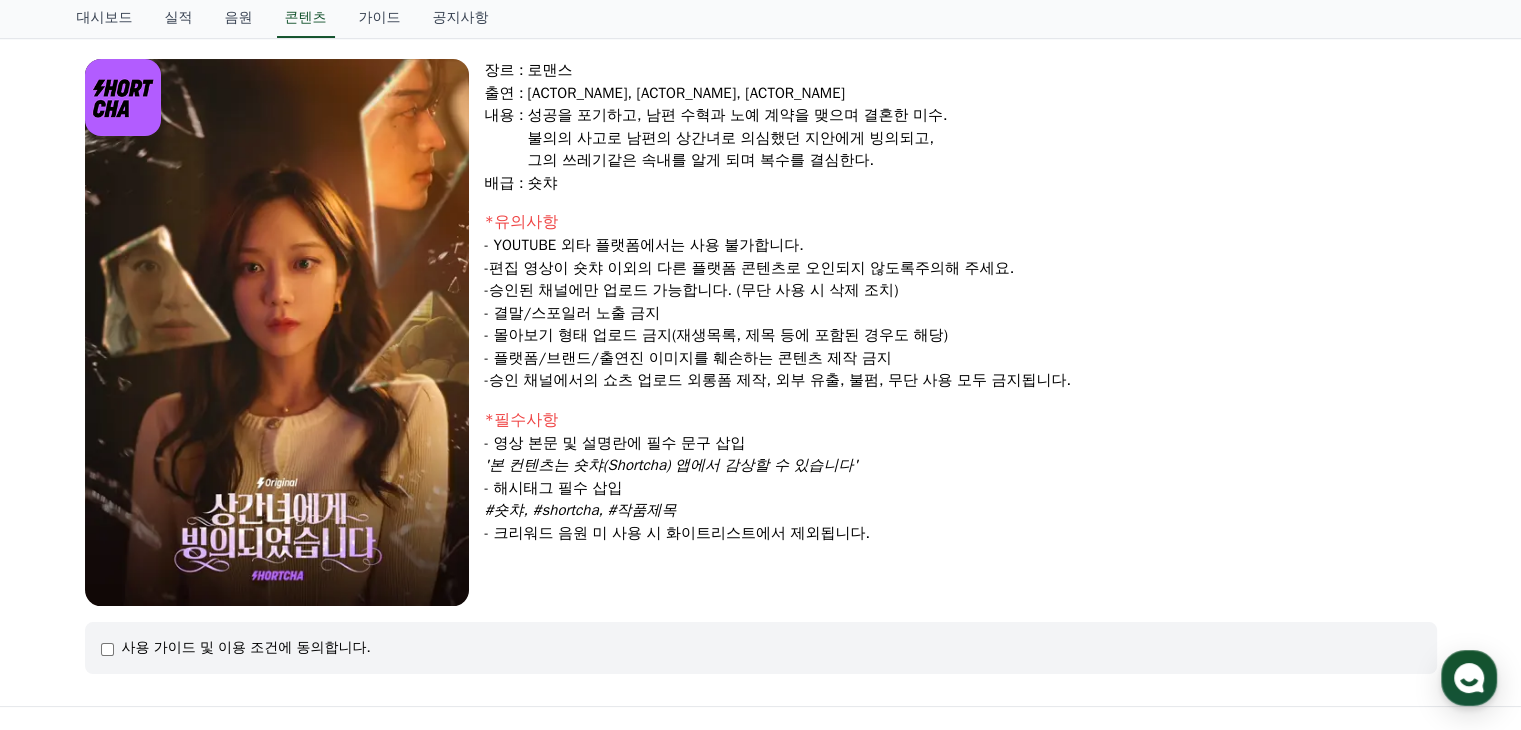 scroll, scrollTop: 379, scrollLeft: 0, axis: vertical 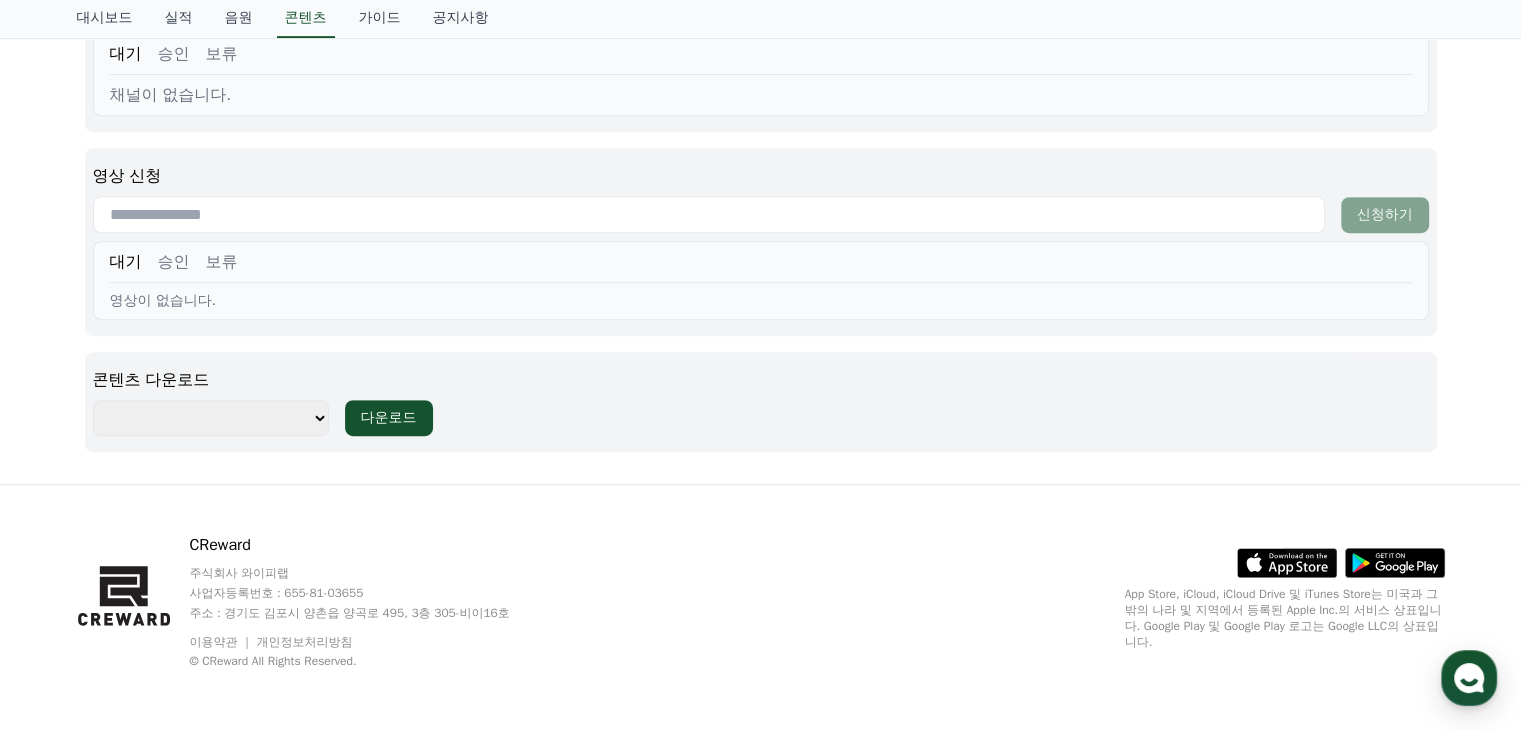 click on "**********" at bounding box center [211, 418] 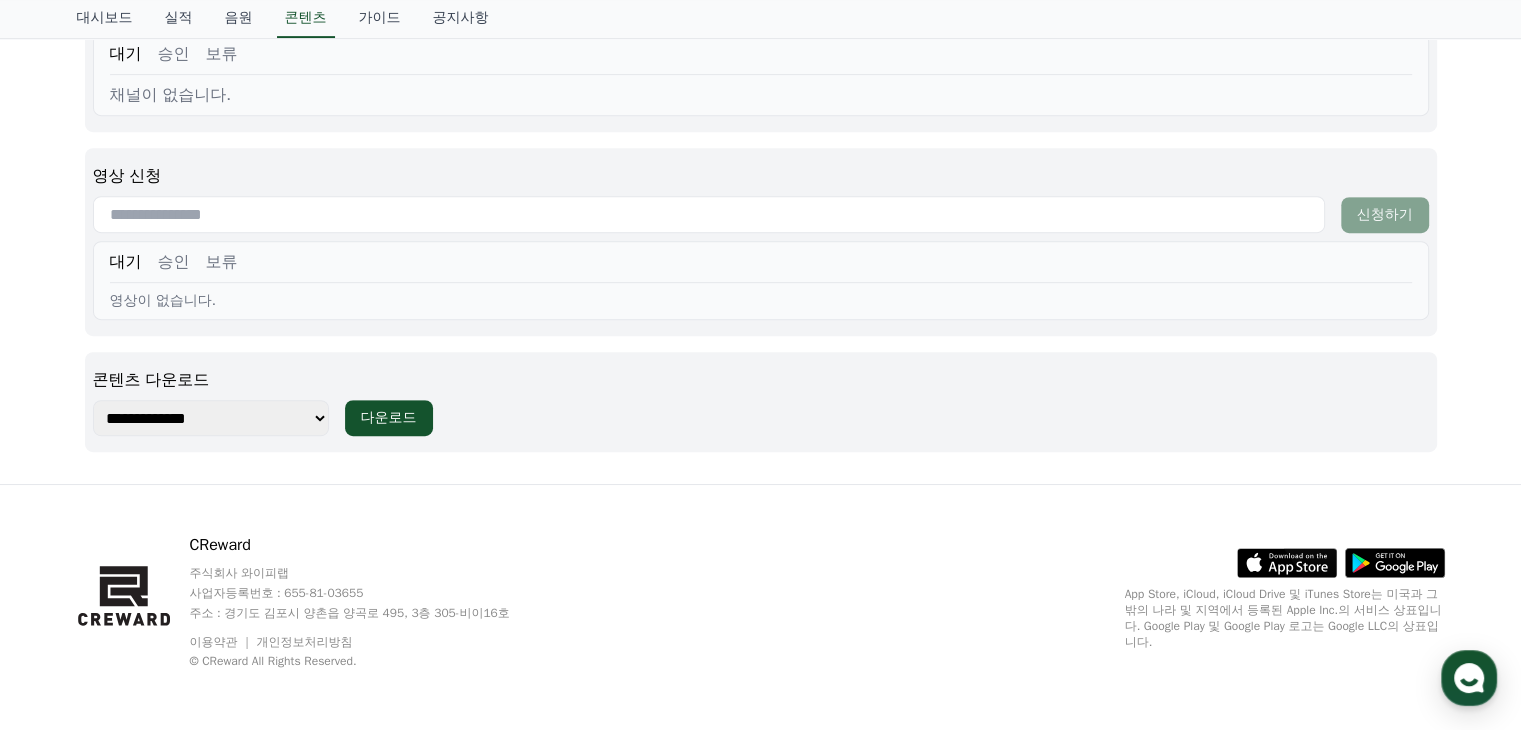 click on "**********" at bounding box center [211, 418] 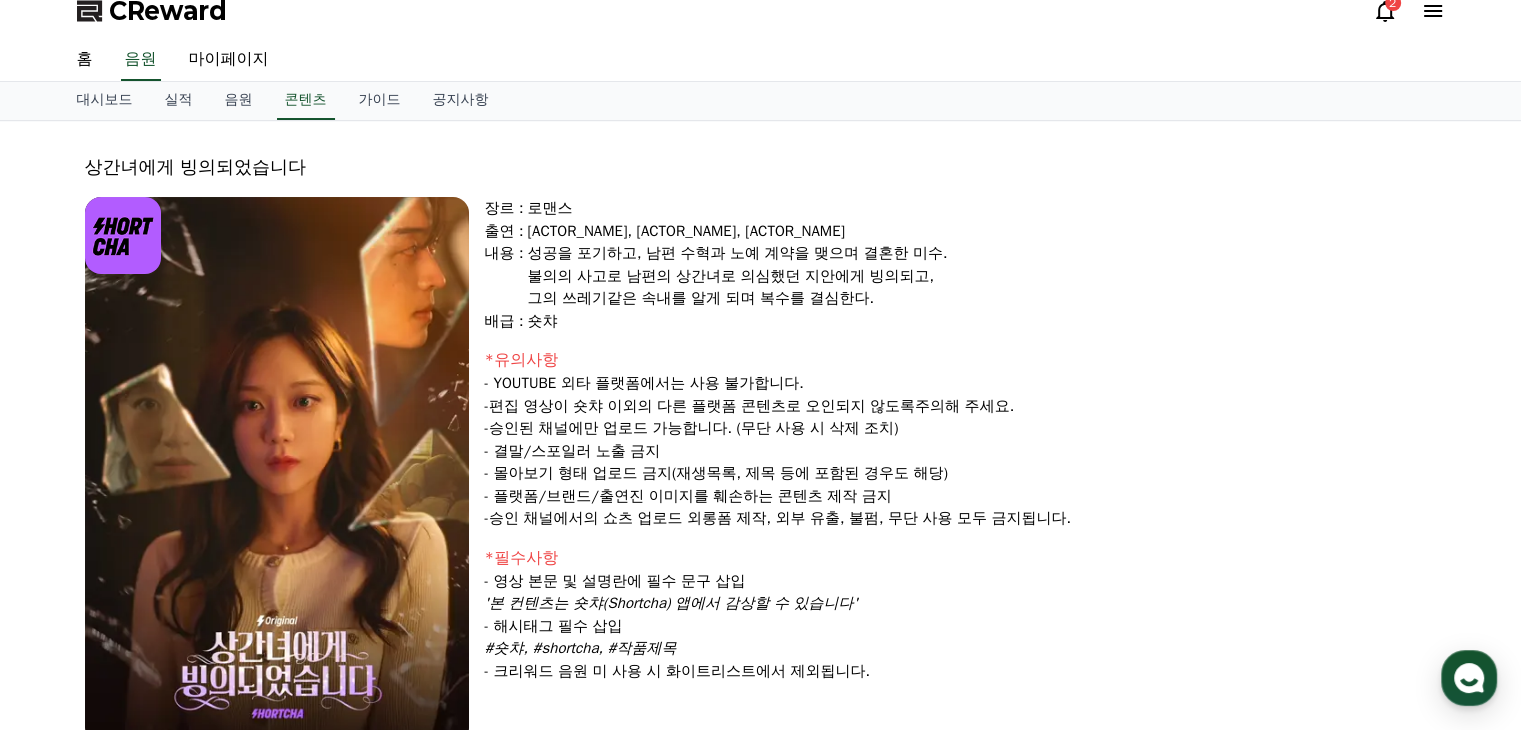 scroll, scrollTop: 0, scrollLeft: 0, axis: both 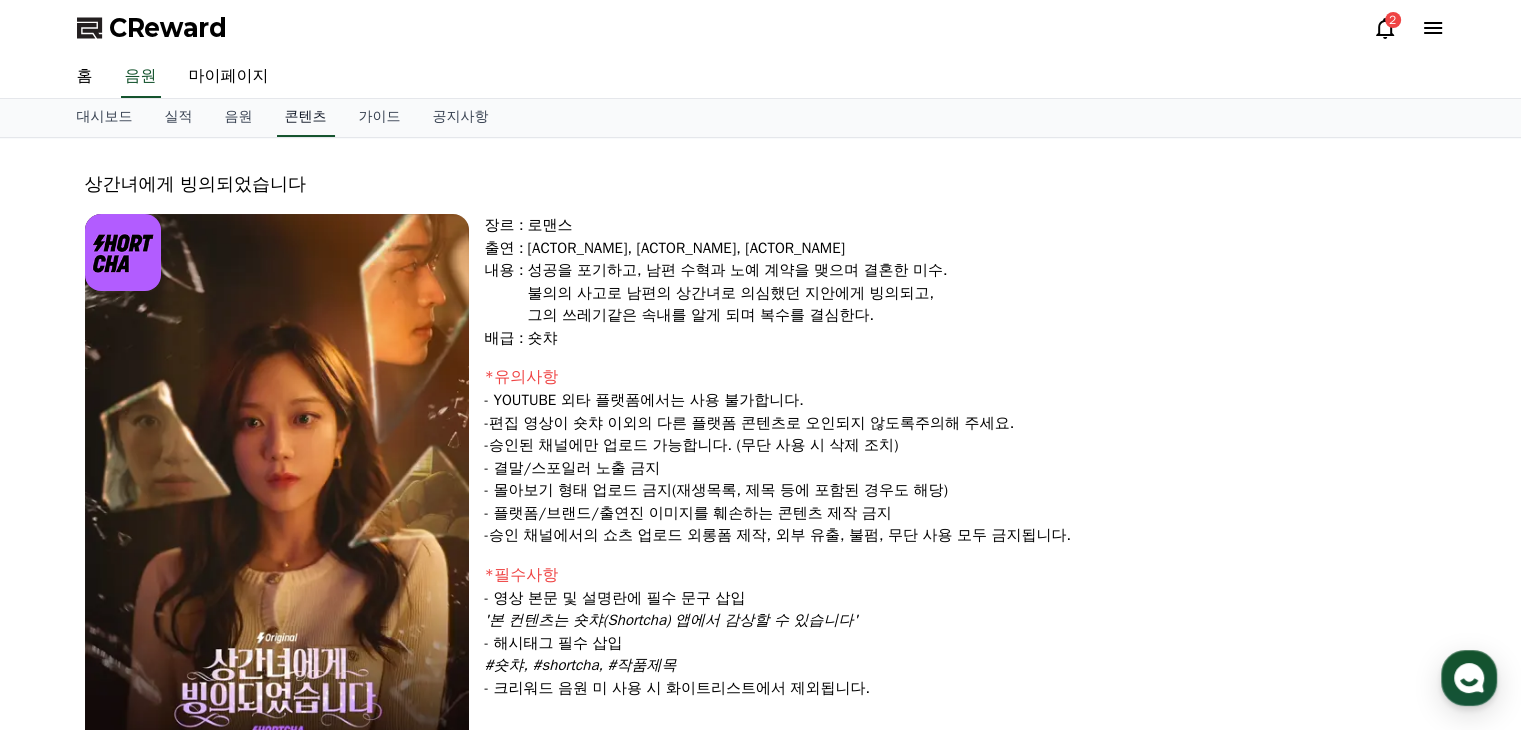 click on "콘텐츠" at bounding box center (306, 118) 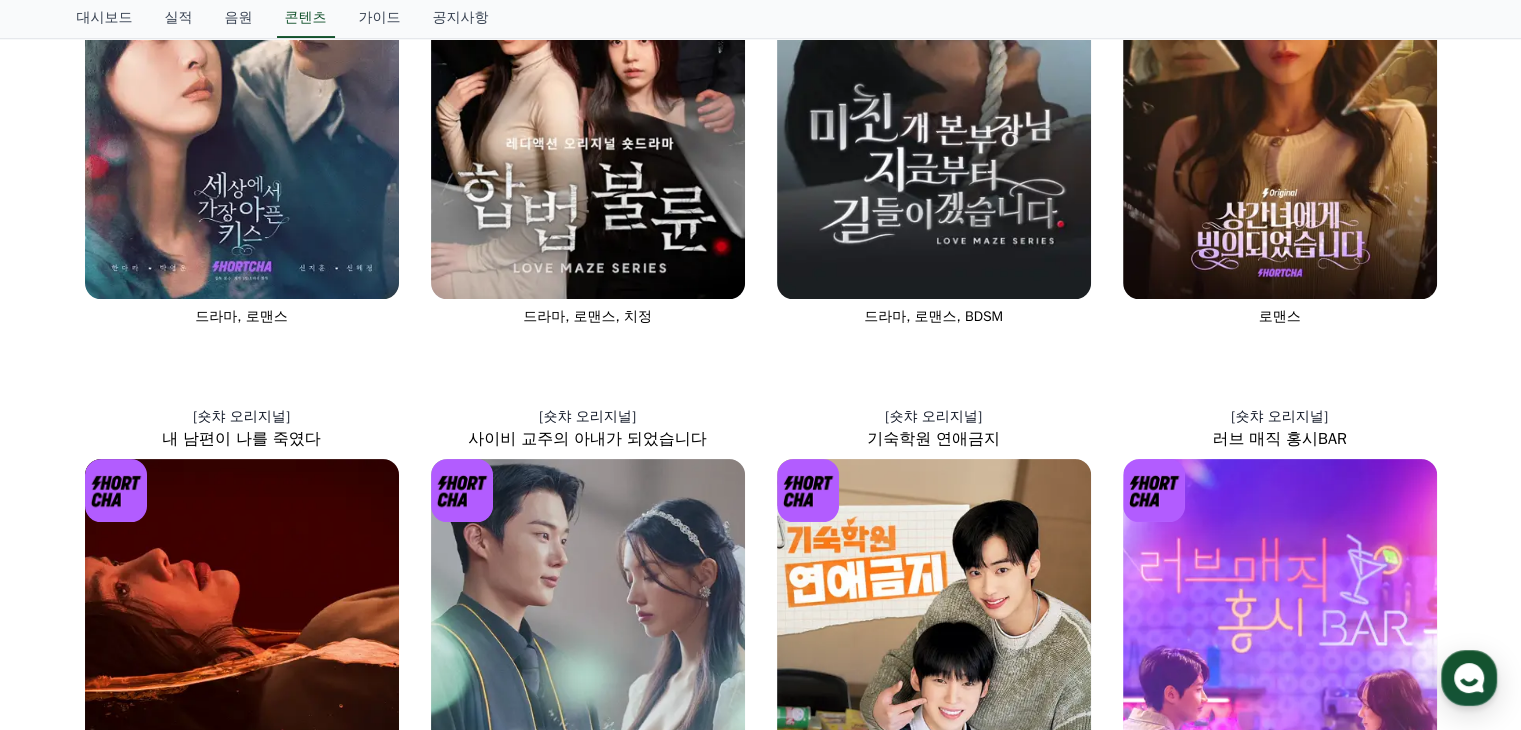 scroll, scrollTop: 10, scrollLeft: 0, axis: vertical 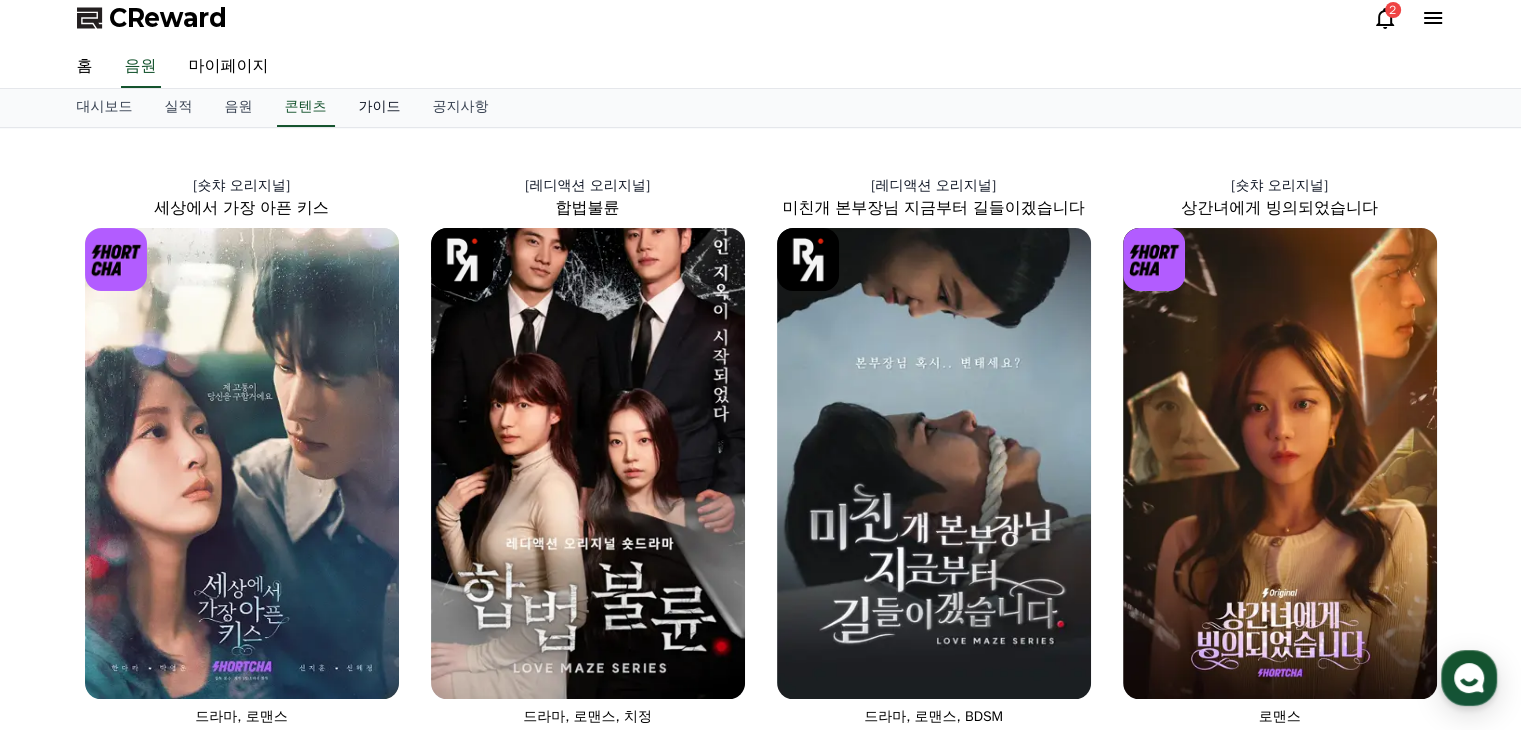 click on "가이드" at bounding box center [380, 108] 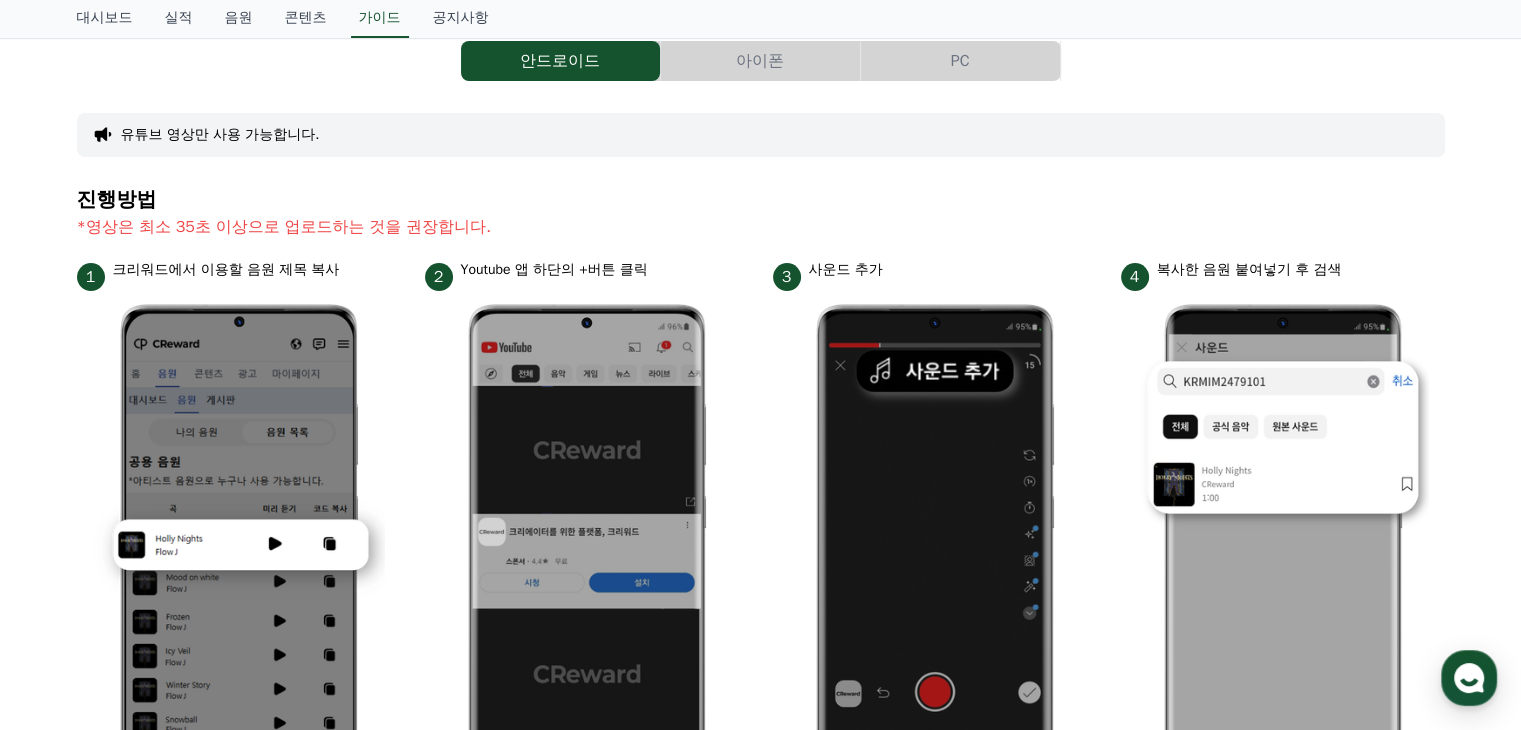 scroll, scrollTop: 0, scrollLeft: 0, axis: both 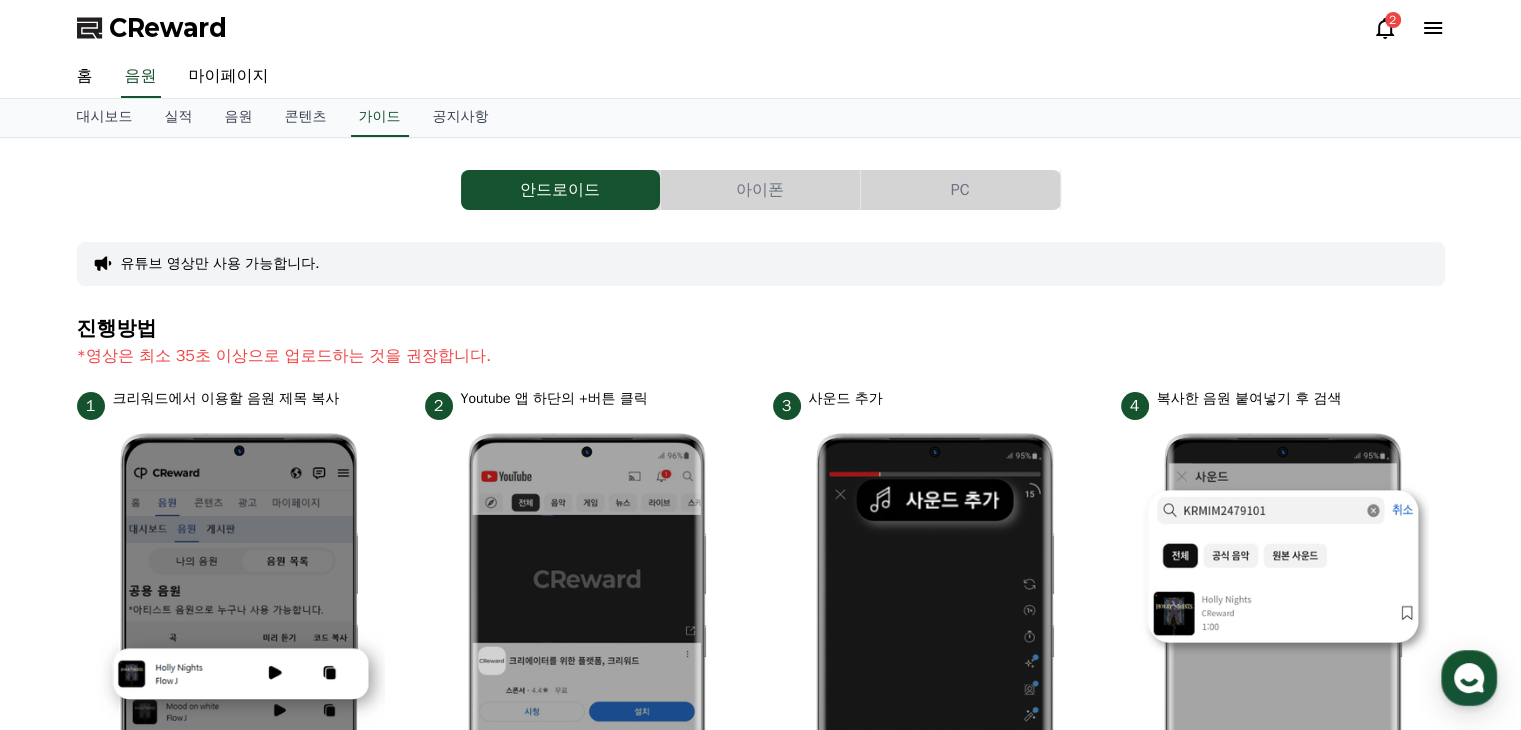 click on "CReward" at bounding box center [168, 28] 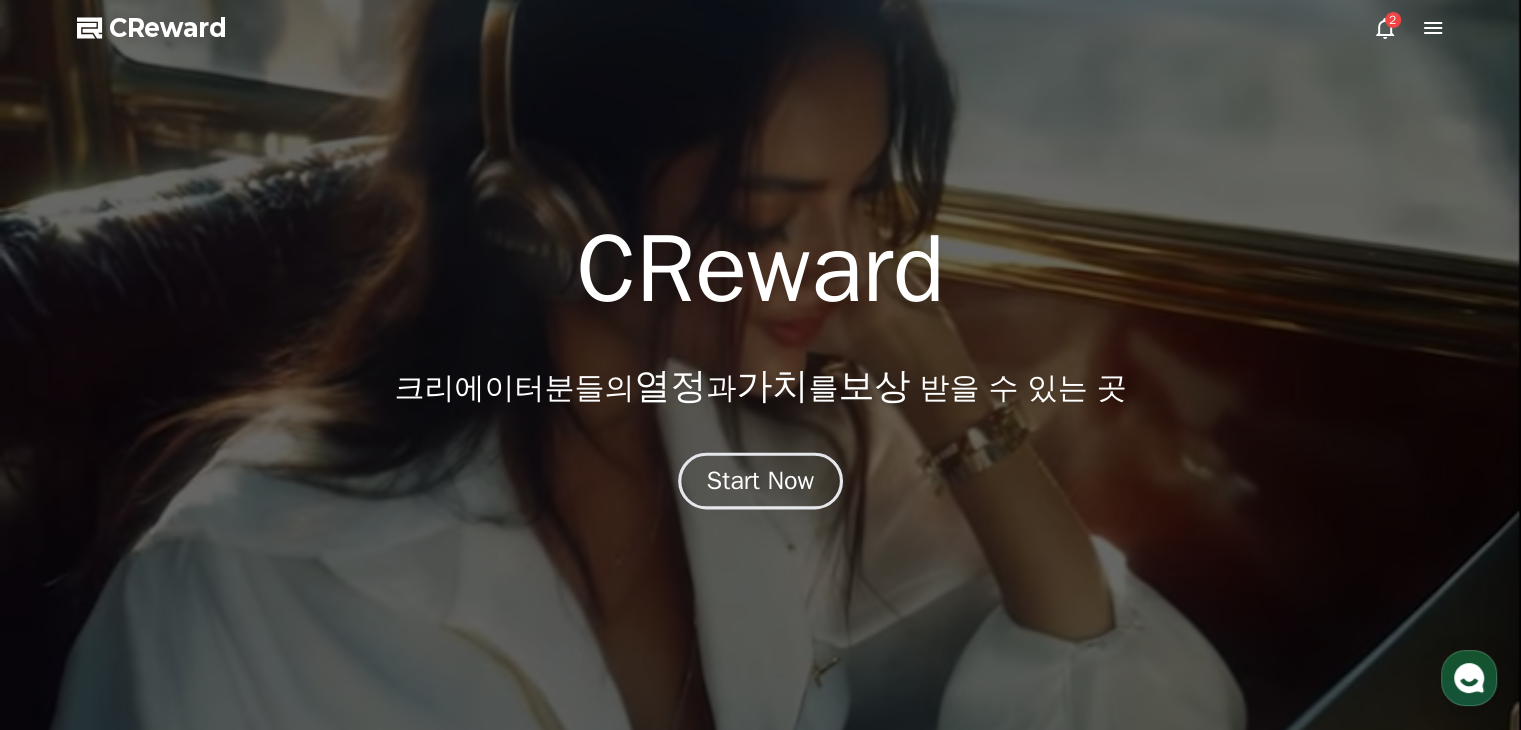 click on "Start Now" at bounding box center (761, 481) 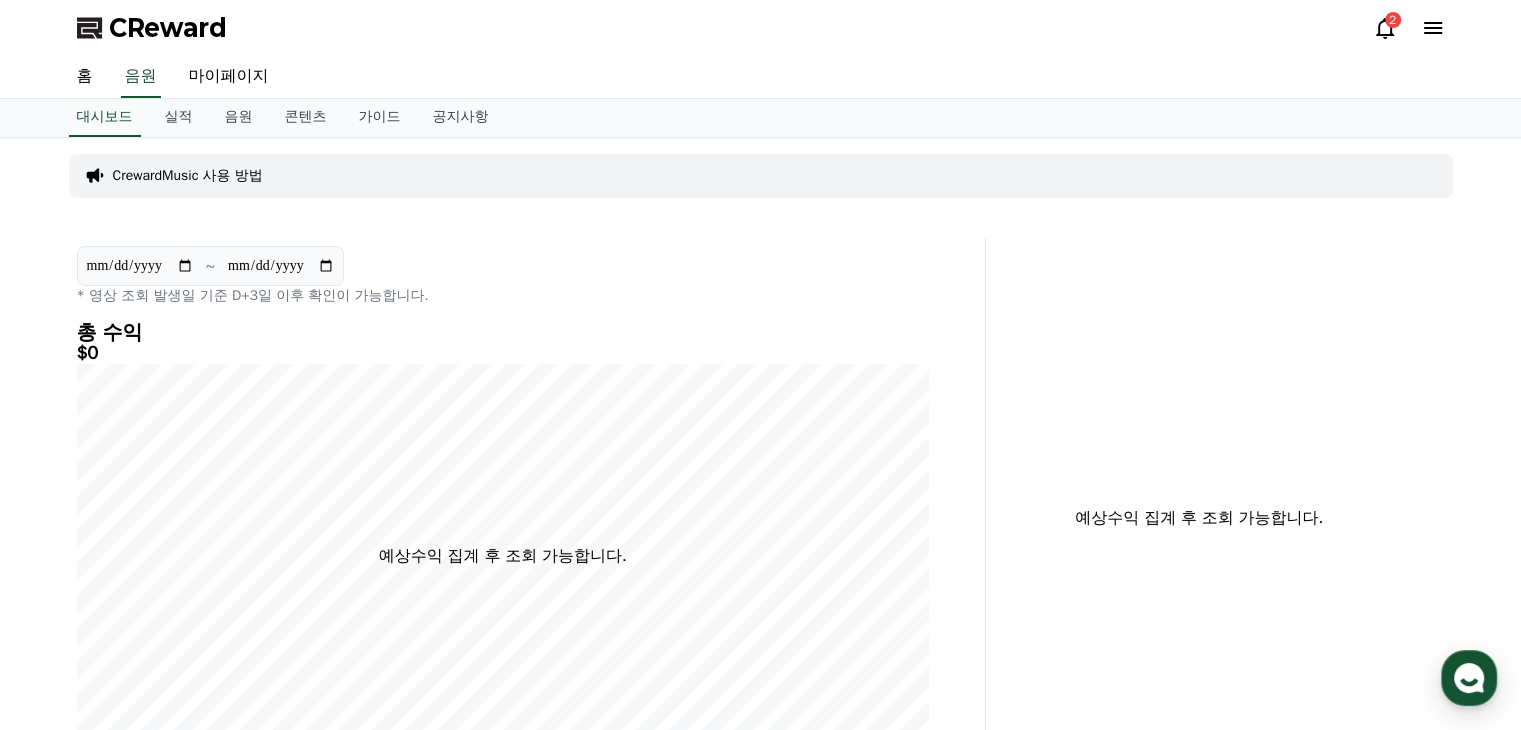 click 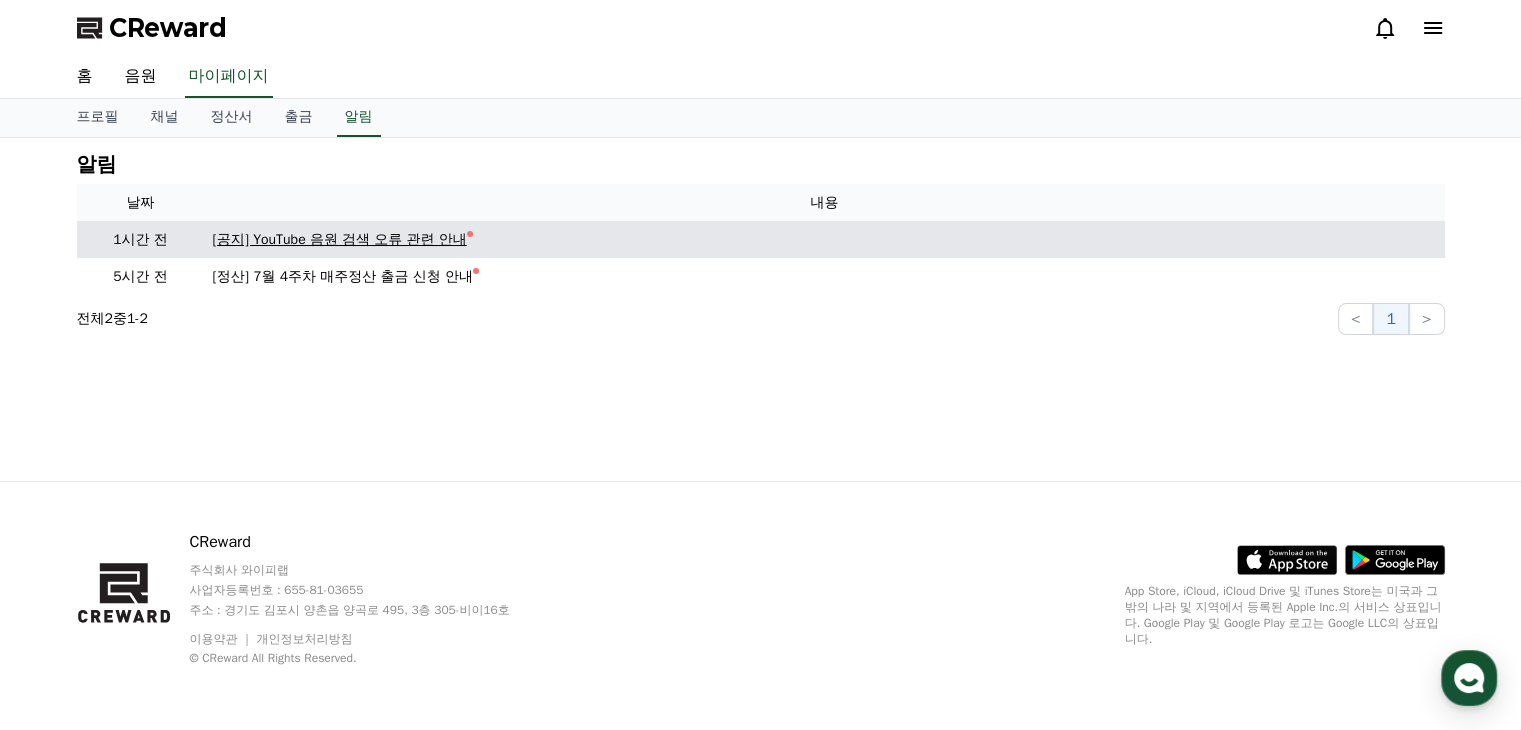 click on "[공지] YouTube 음원 검색 오류 관련 안내" at bounding box center [340, 239] 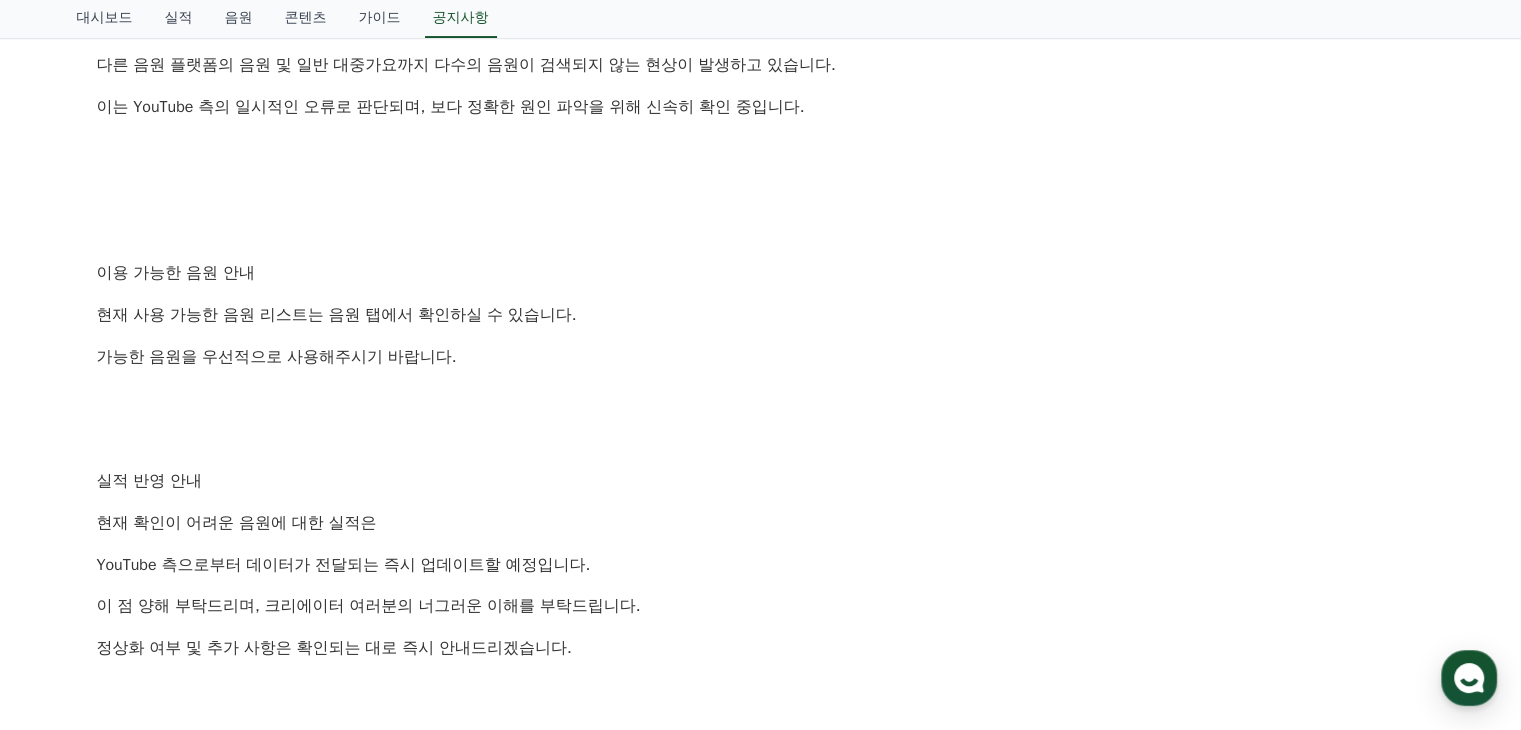 scroll, scrollTop: 0, scrollLeft: 0, axis: both 